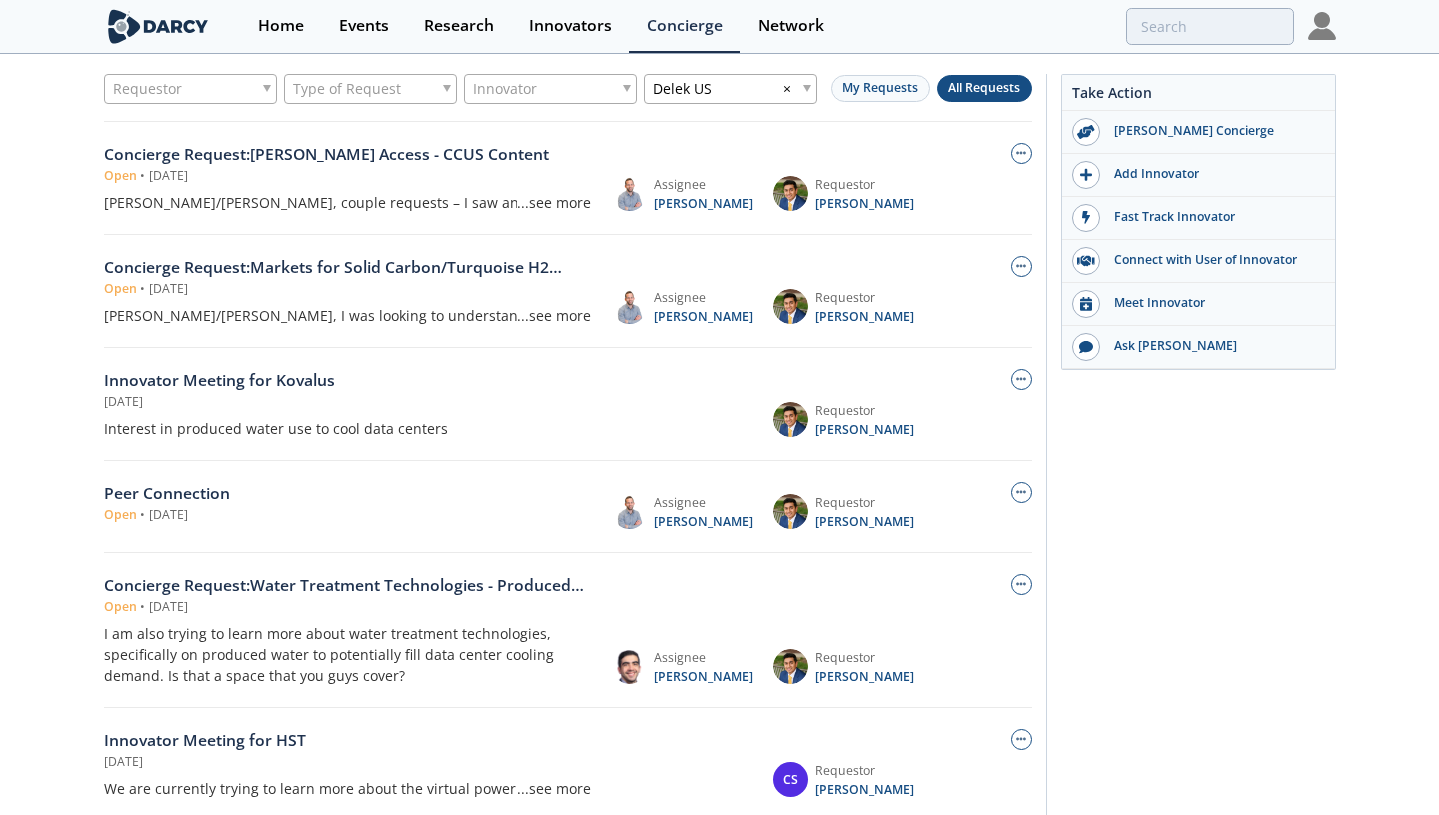 scroll, scrollTop: 0, scrollLeft: 0, axis: both 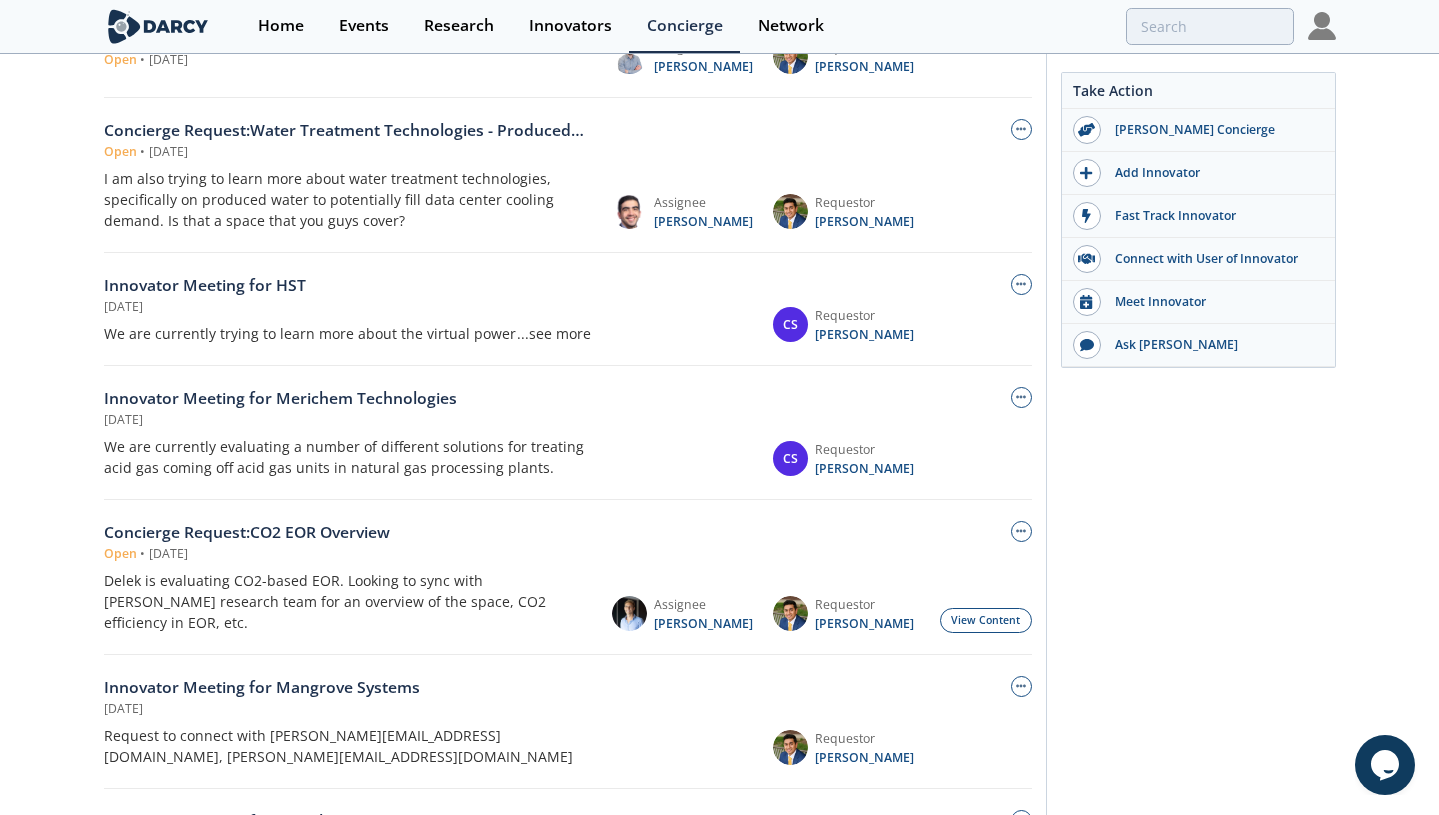 click on "Delek is evaluating CO2-based EOR. Looking to sync with Darcy research team for an overview of the space, CO2 efficiency in EOR, etc." at bounding box center (347, 601) 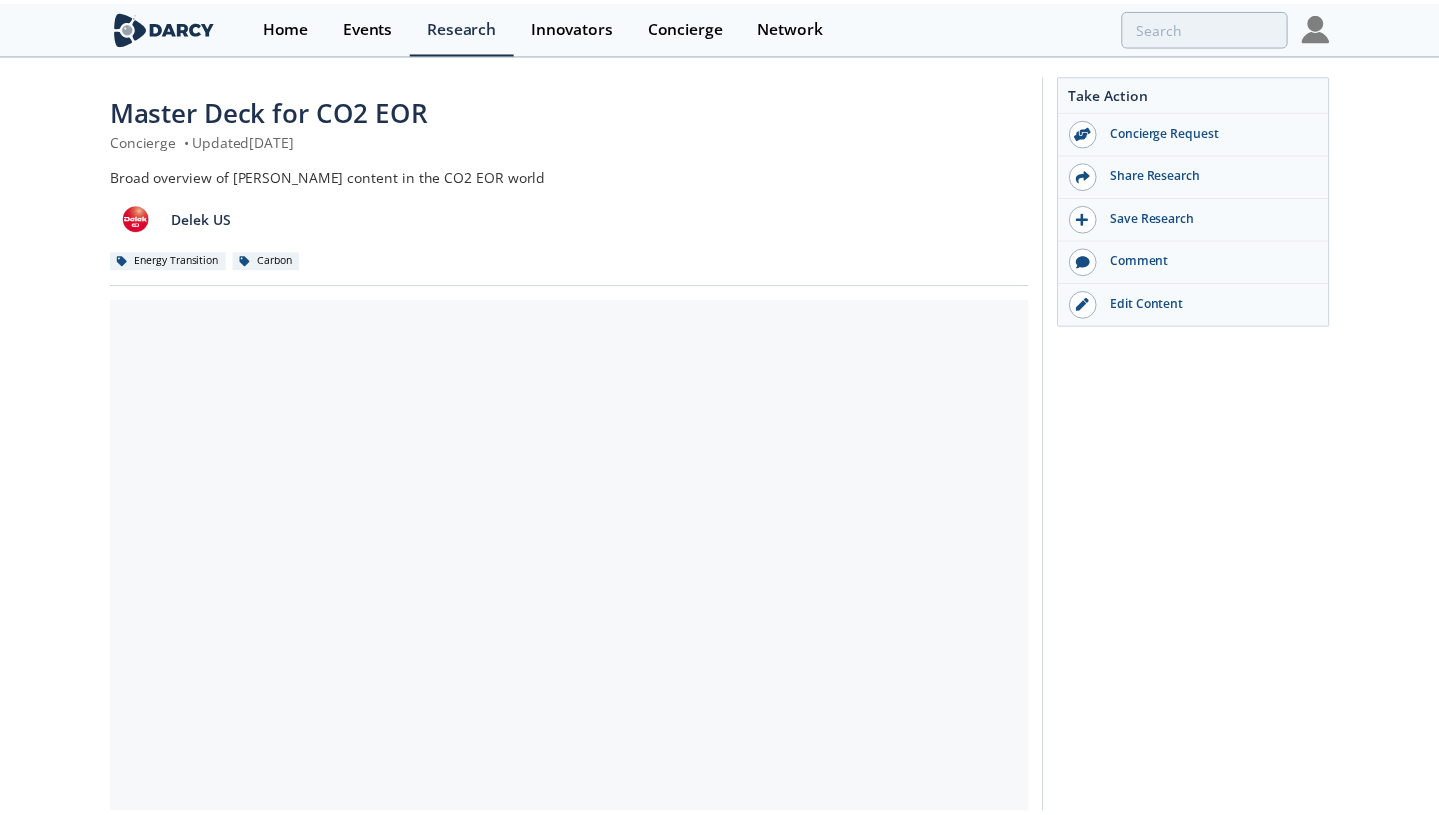 scroll, scrollTop: 0, scrollLeft: 0, axis: both 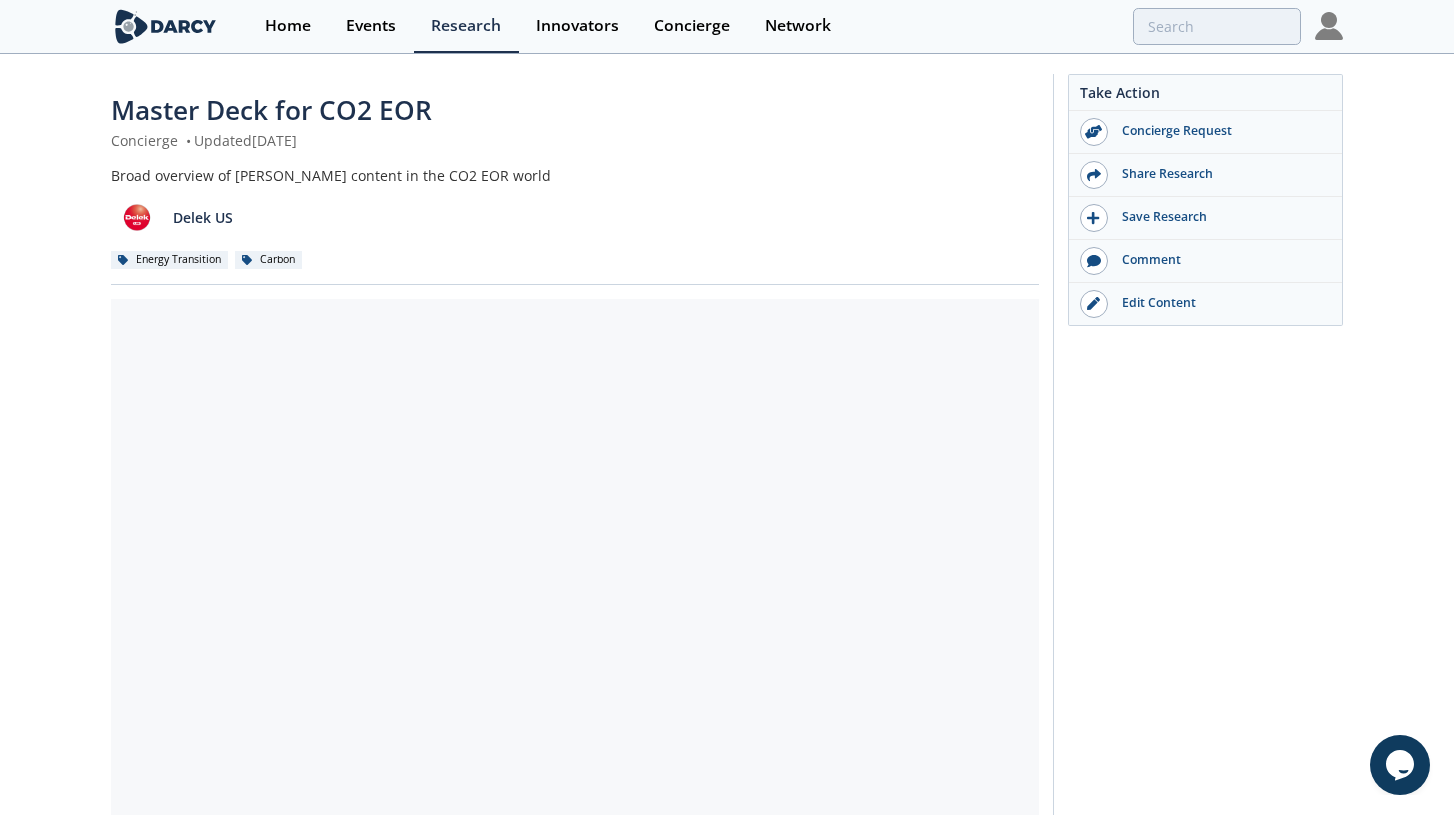 click at bounding box center (575, 659) 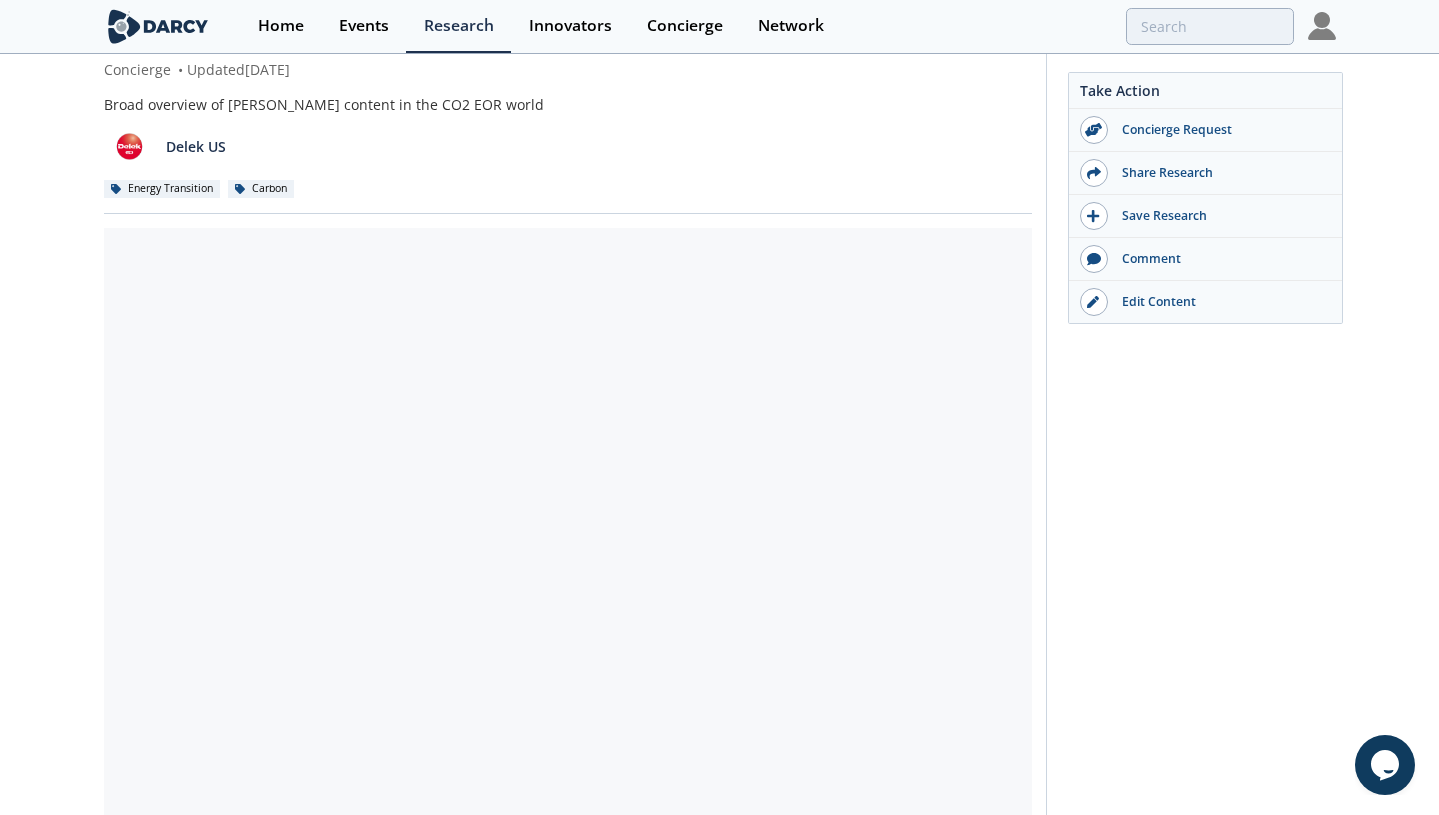 scroll, scrollTop: 365, scrollLeft: 0, axis: vertical 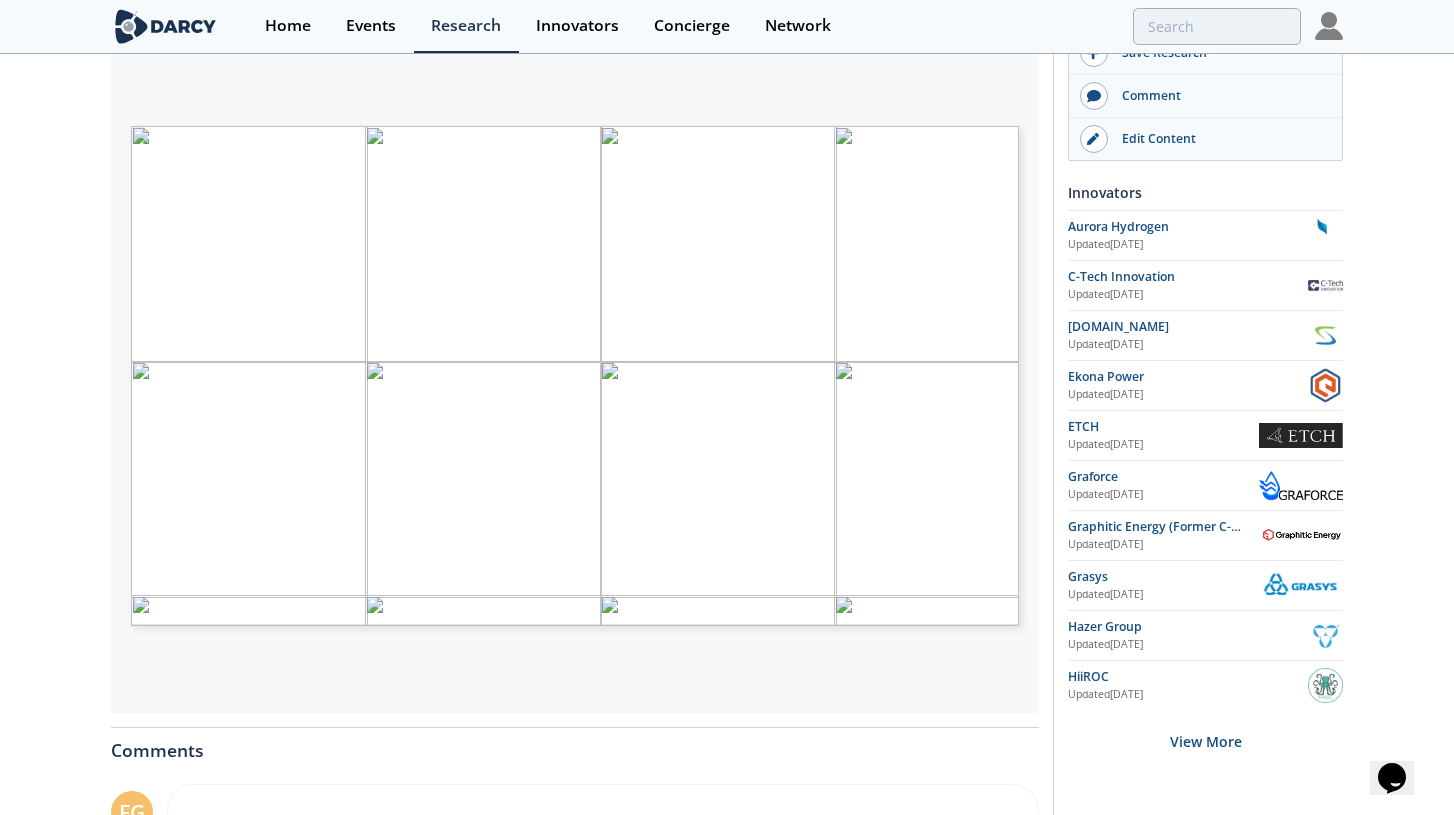 type on "2" 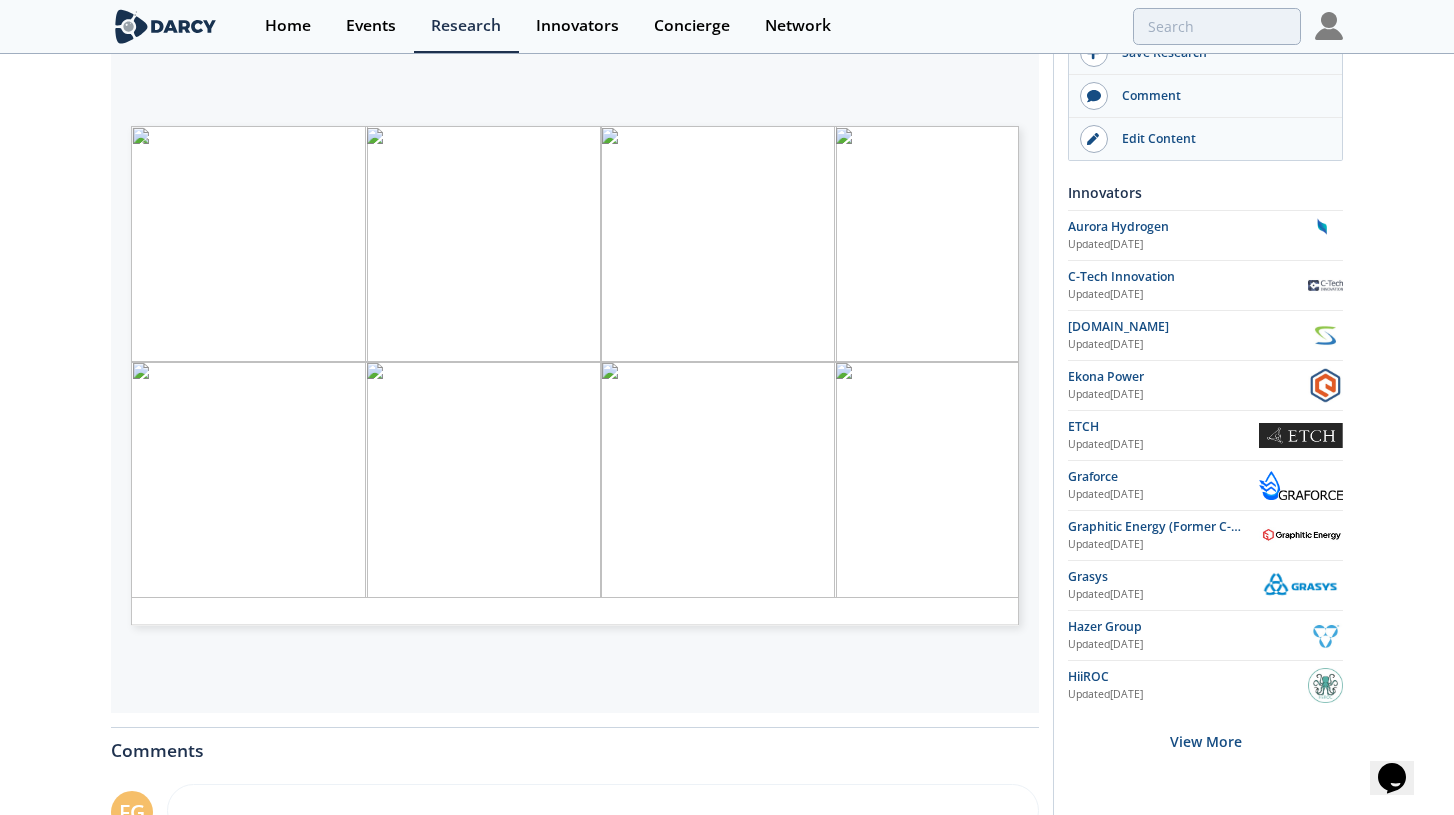 type on "1" 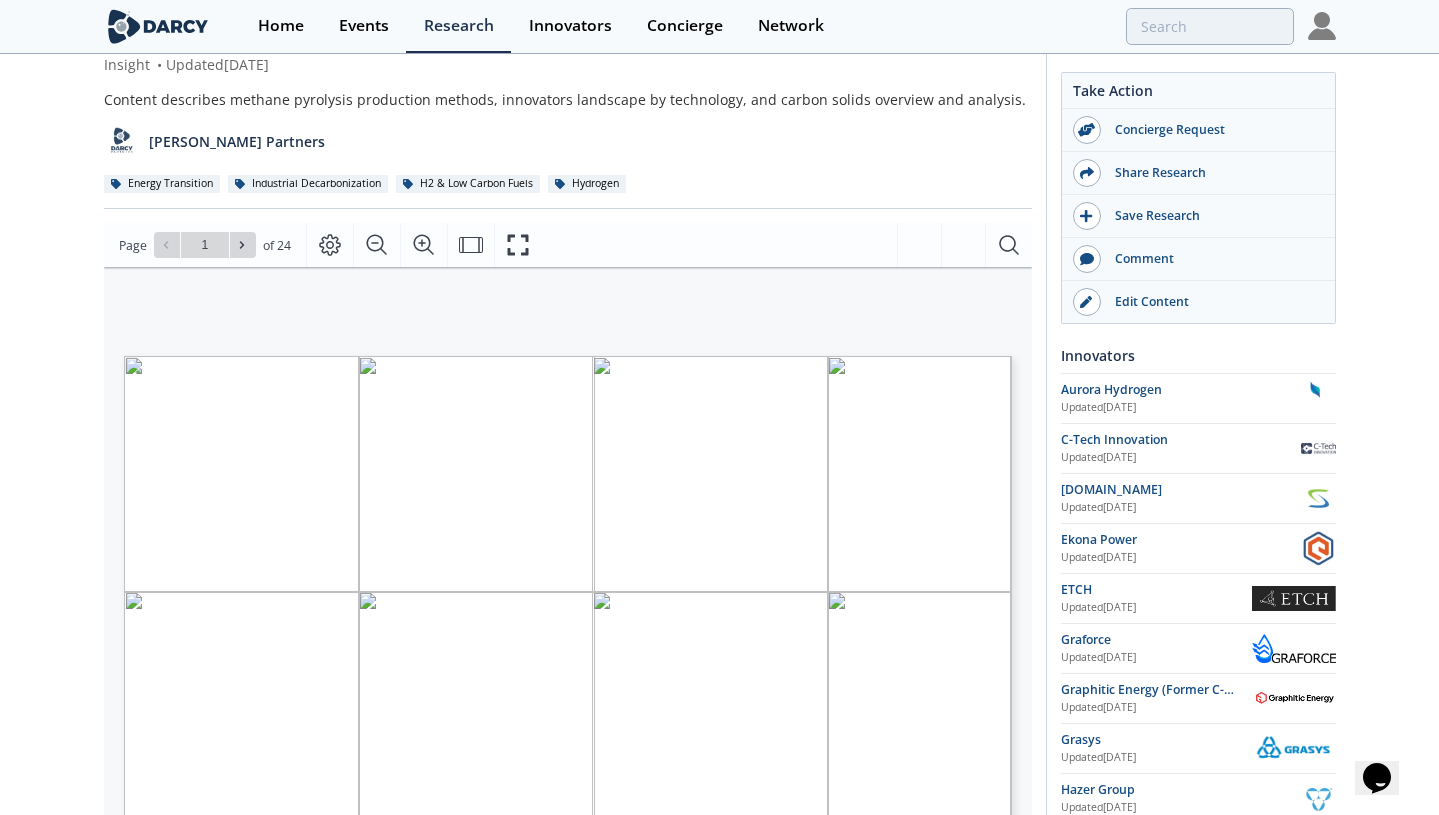 scroll, scrollTop: 51, scrollLeft: 0, axis: vertical 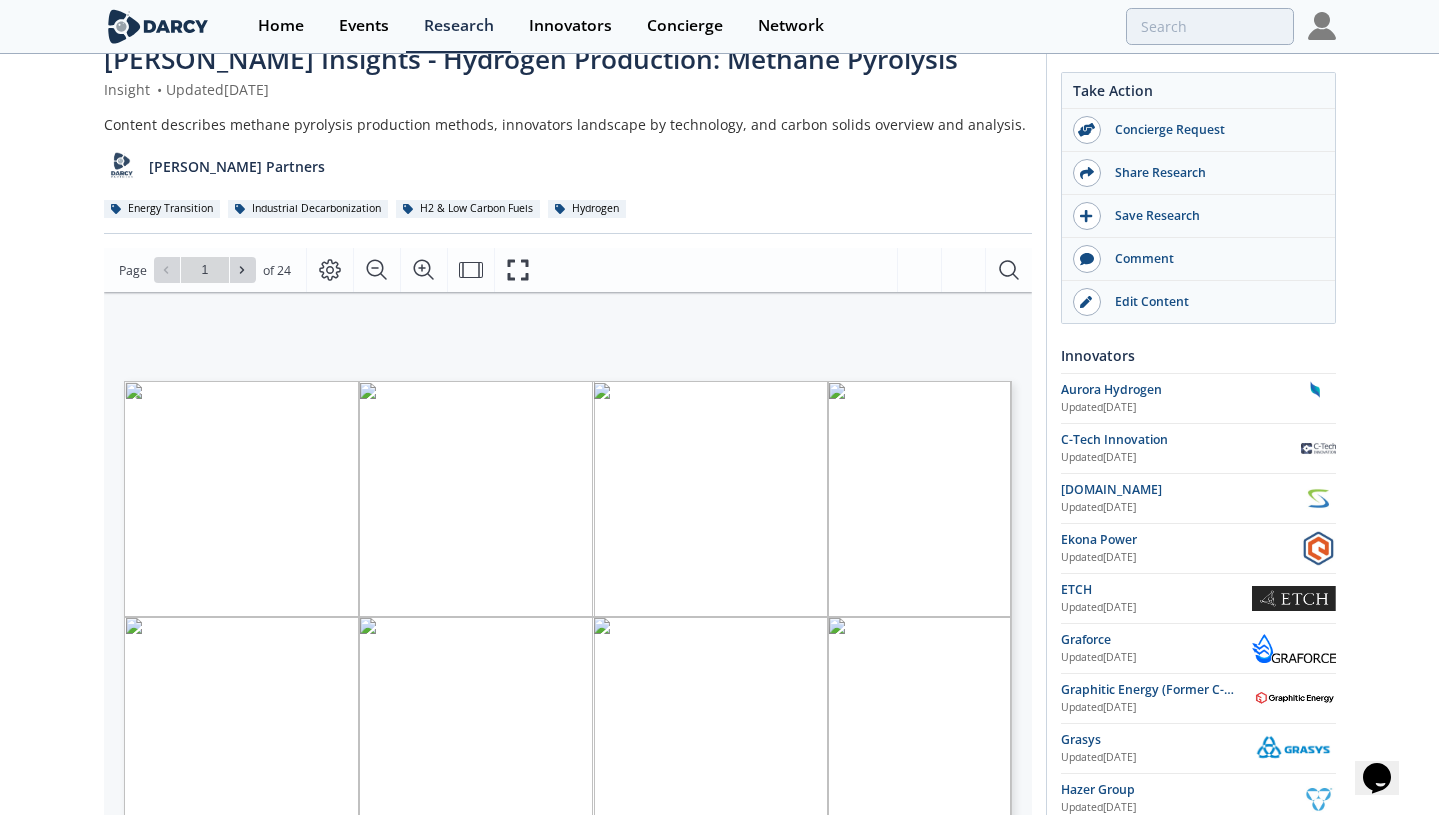 click on "Content describes methane pyrolysis production methods, innovators landscape by technology, and carbon solids overview and analysis." at bounding box center [568, 124] 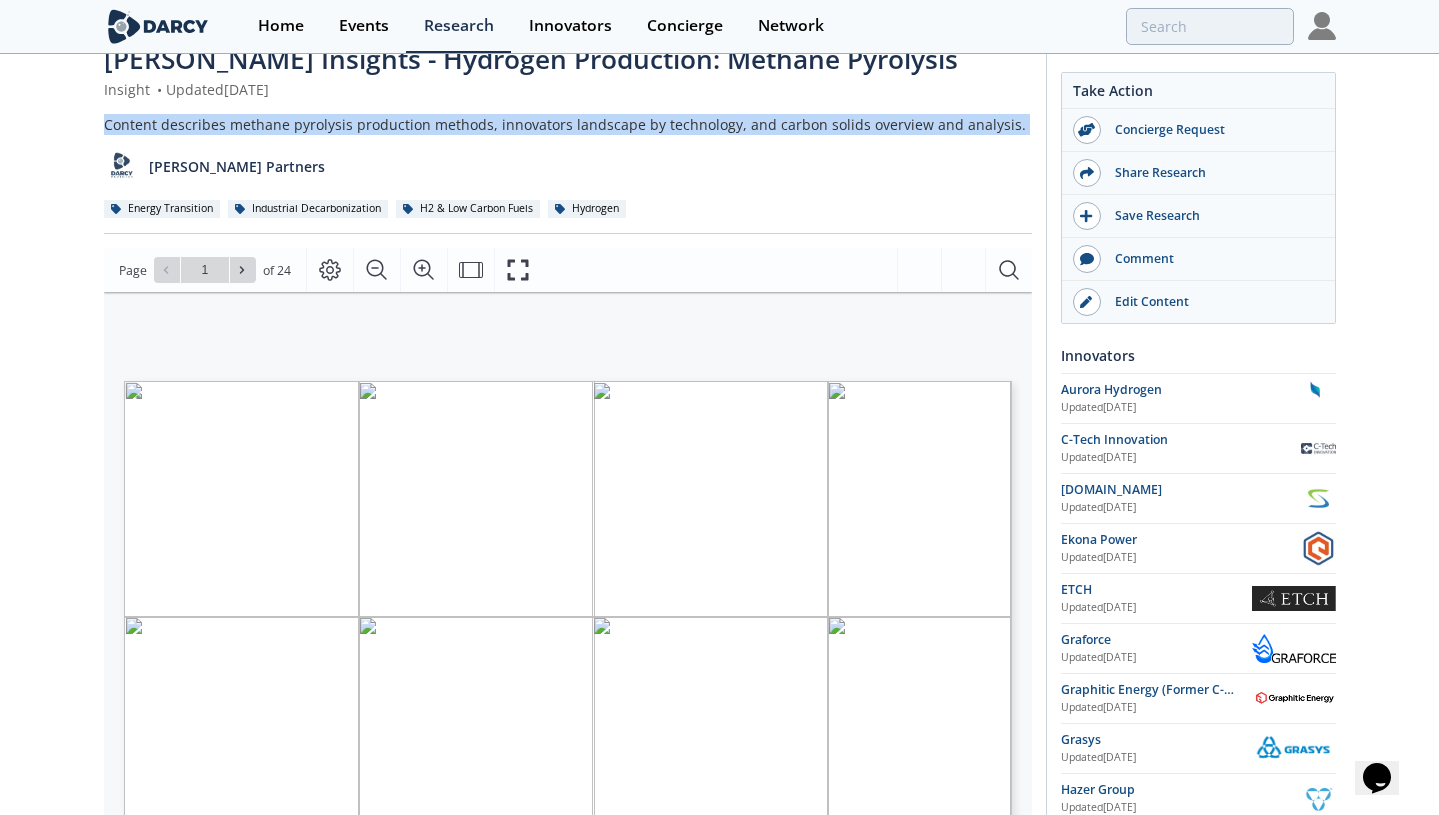click on "Content describes methane pyrolysis production methods, innovators landscape by technology, and carbon solids overview and analysis." at bounding box center [568, 124] 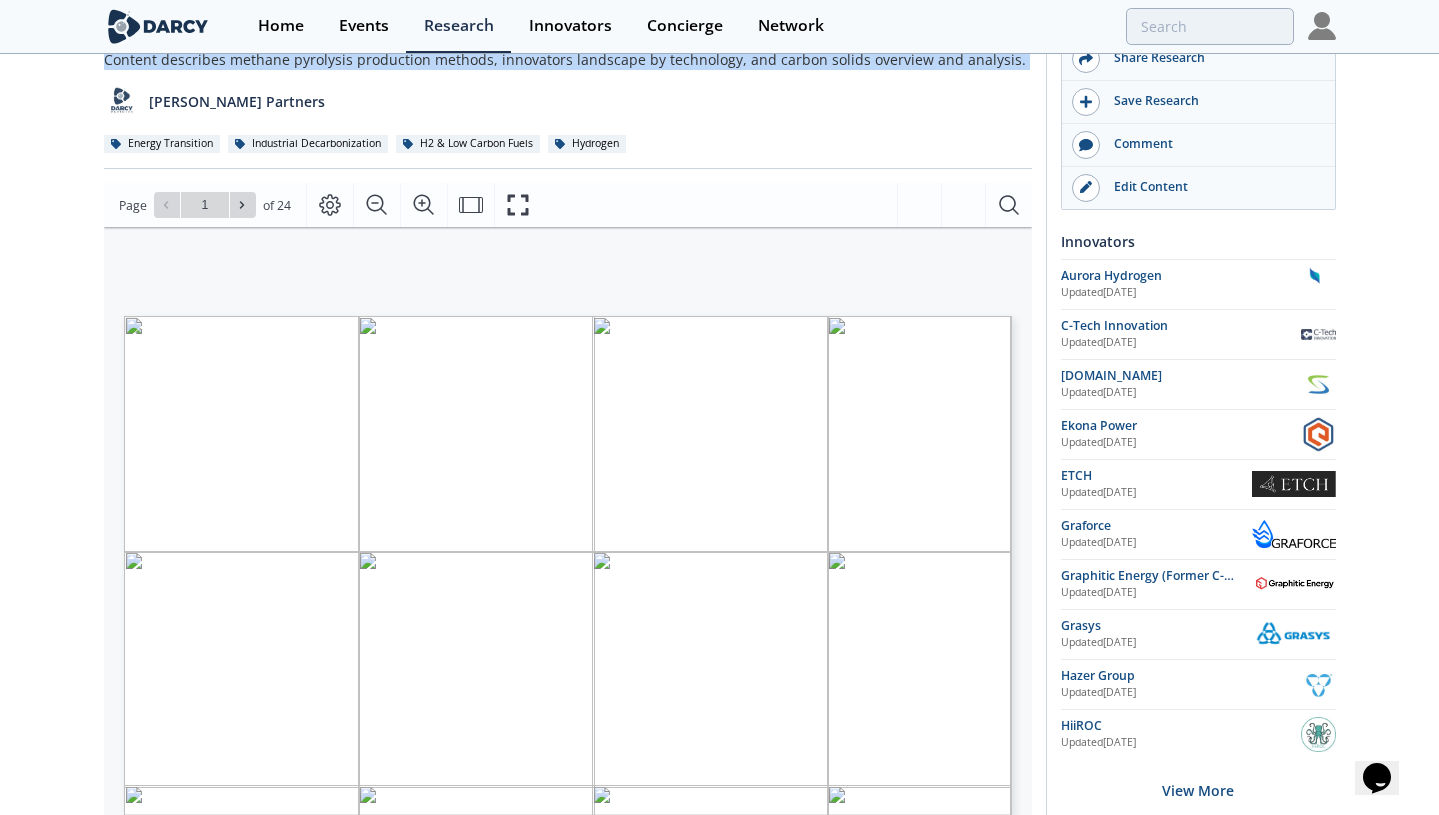scroll, scrollTop: 115, scrollLeft: 0, axis: vertical 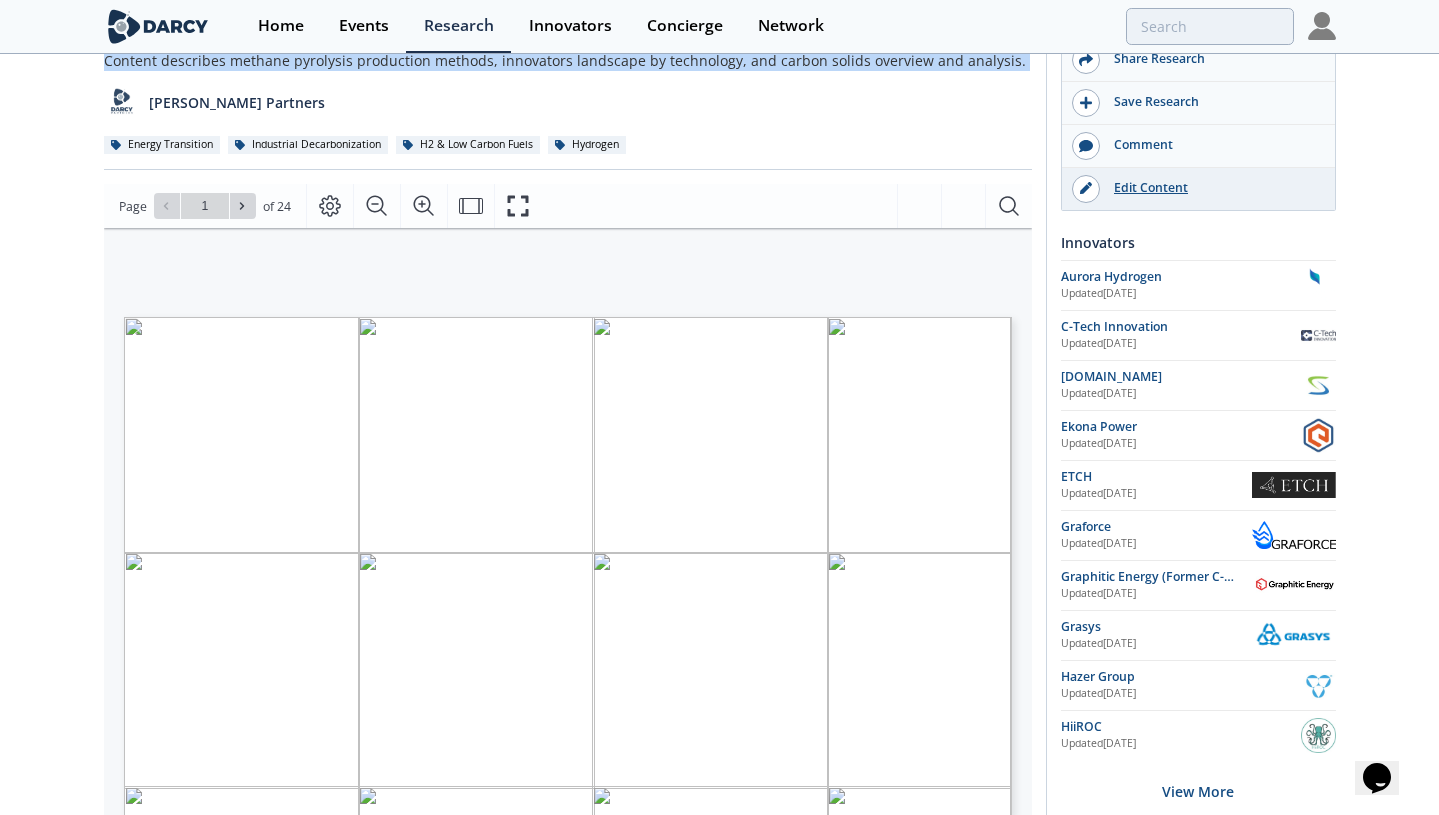 click on "Edit Content" at bounding box center [1212, 188] 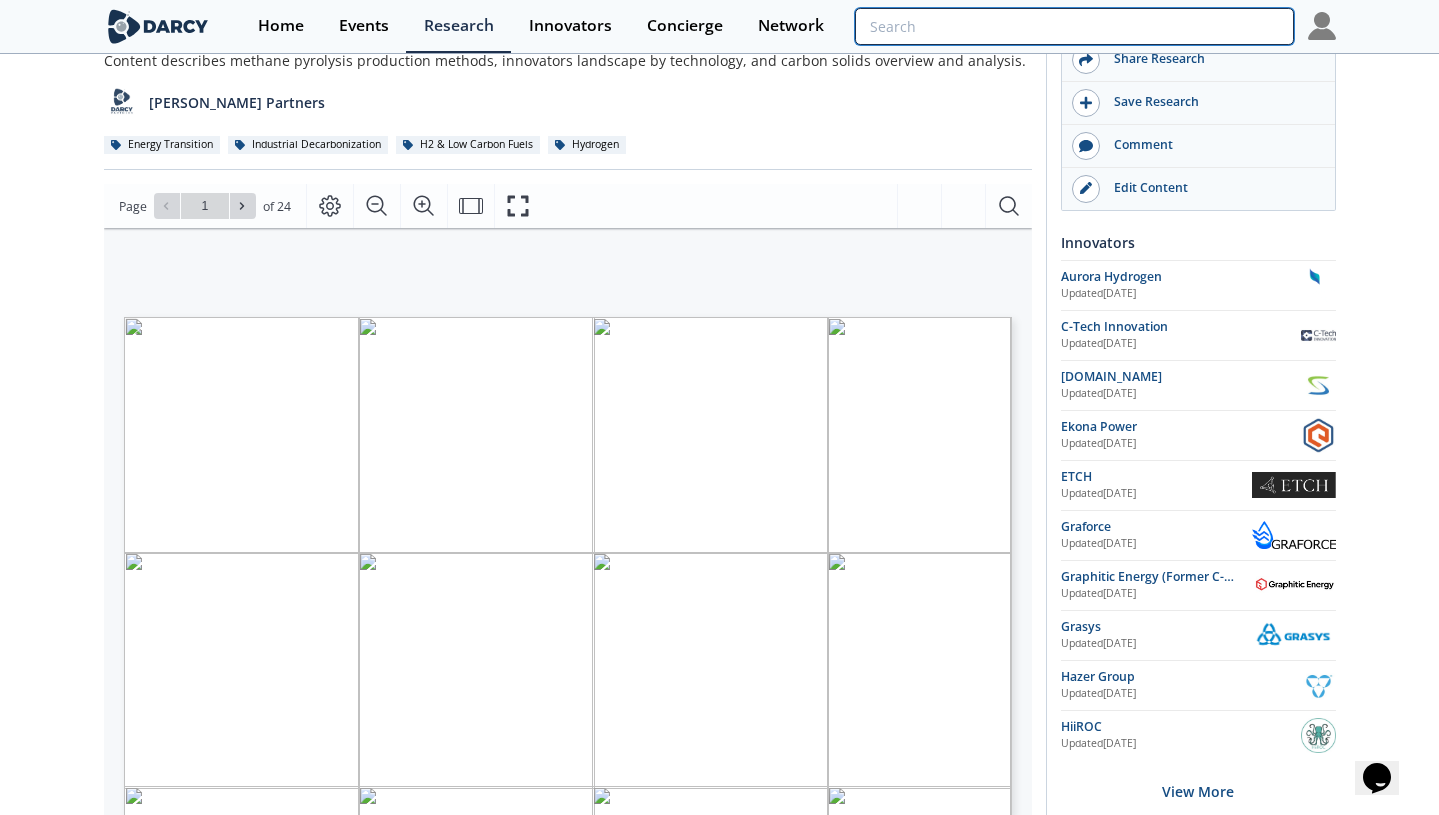 click at bounding box center (1074, 26) 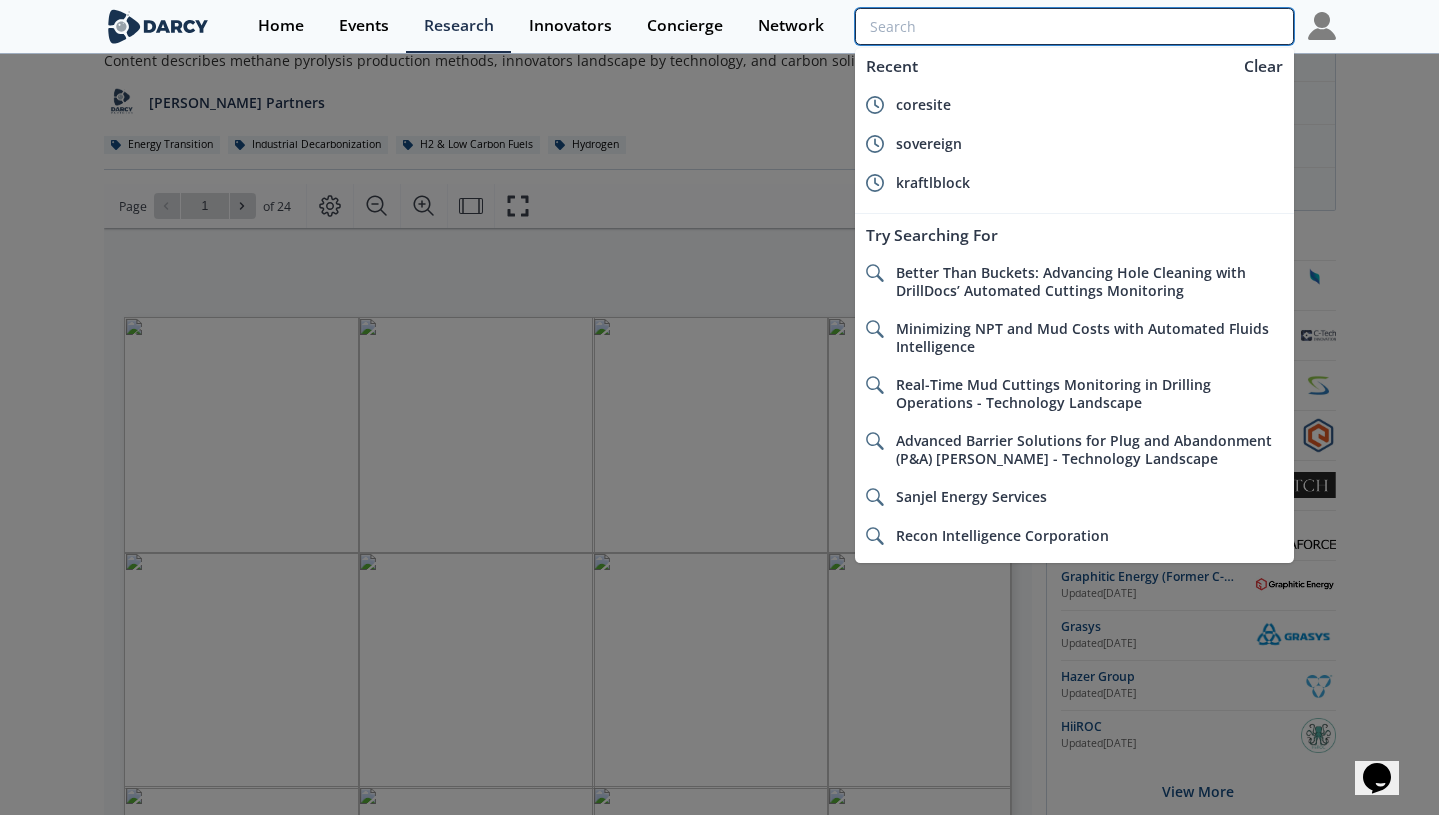 paste on "CO2 PIPELINE TRANSPORTATION  Costs and Market Dynamics of CO2 Transportation" 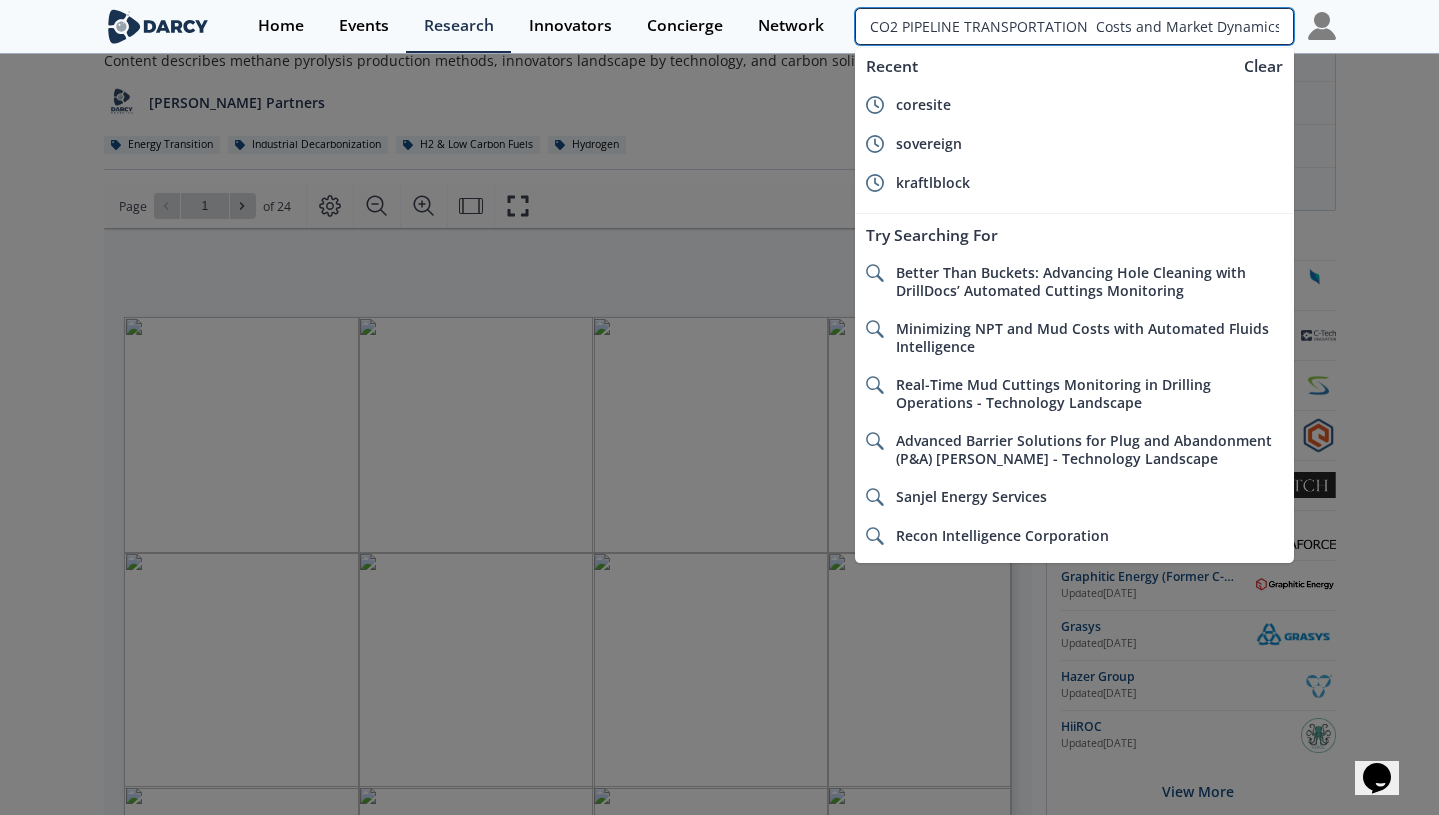 scroll, scrollTop: 0, scrollLeft: 141, axis: horizontal 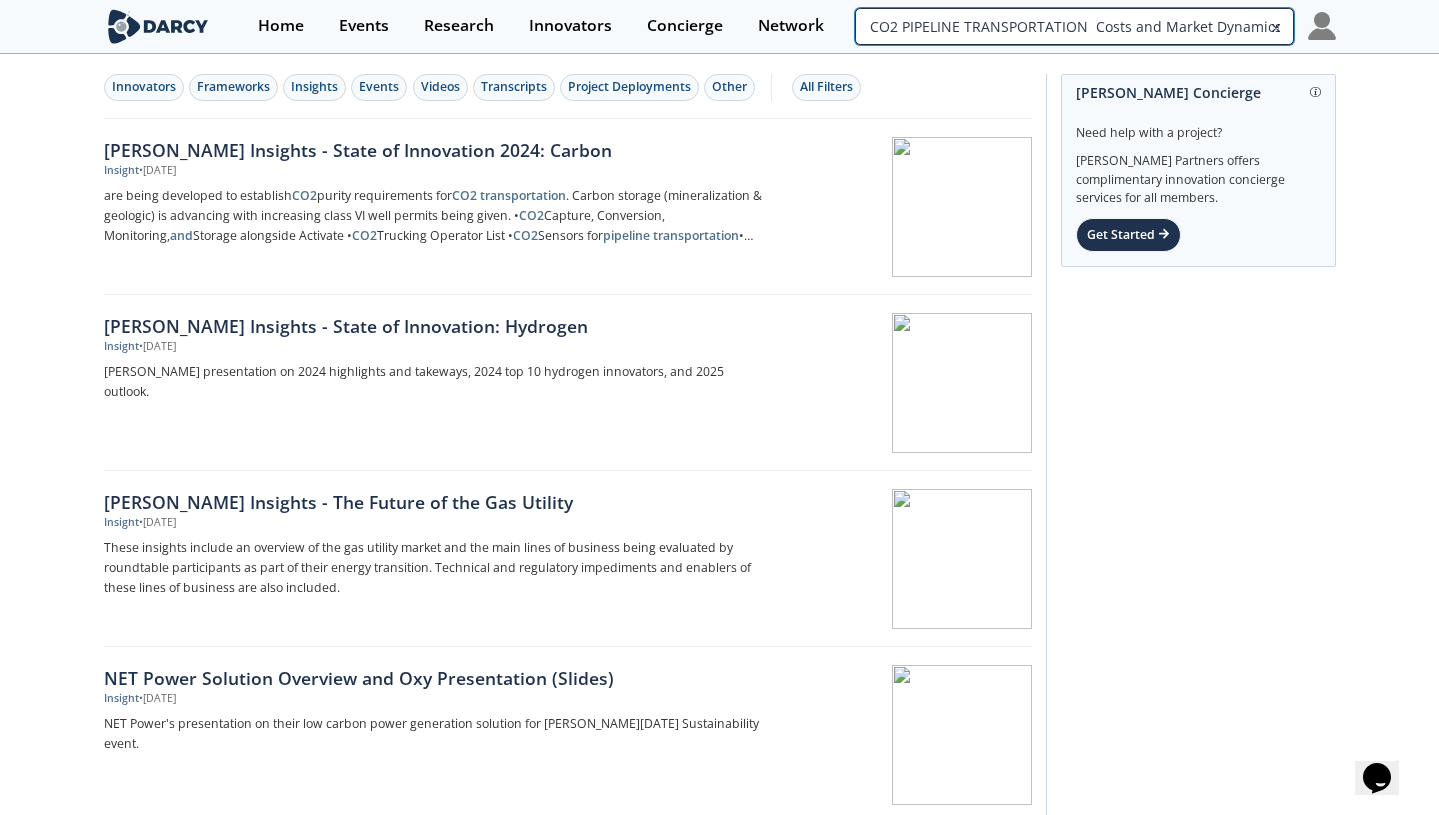 click on "CO2 PIPELINE TRANSPORTATION  Costs and Market Dynamics of CO2 Transportation" at bounding box center [1074, 26] 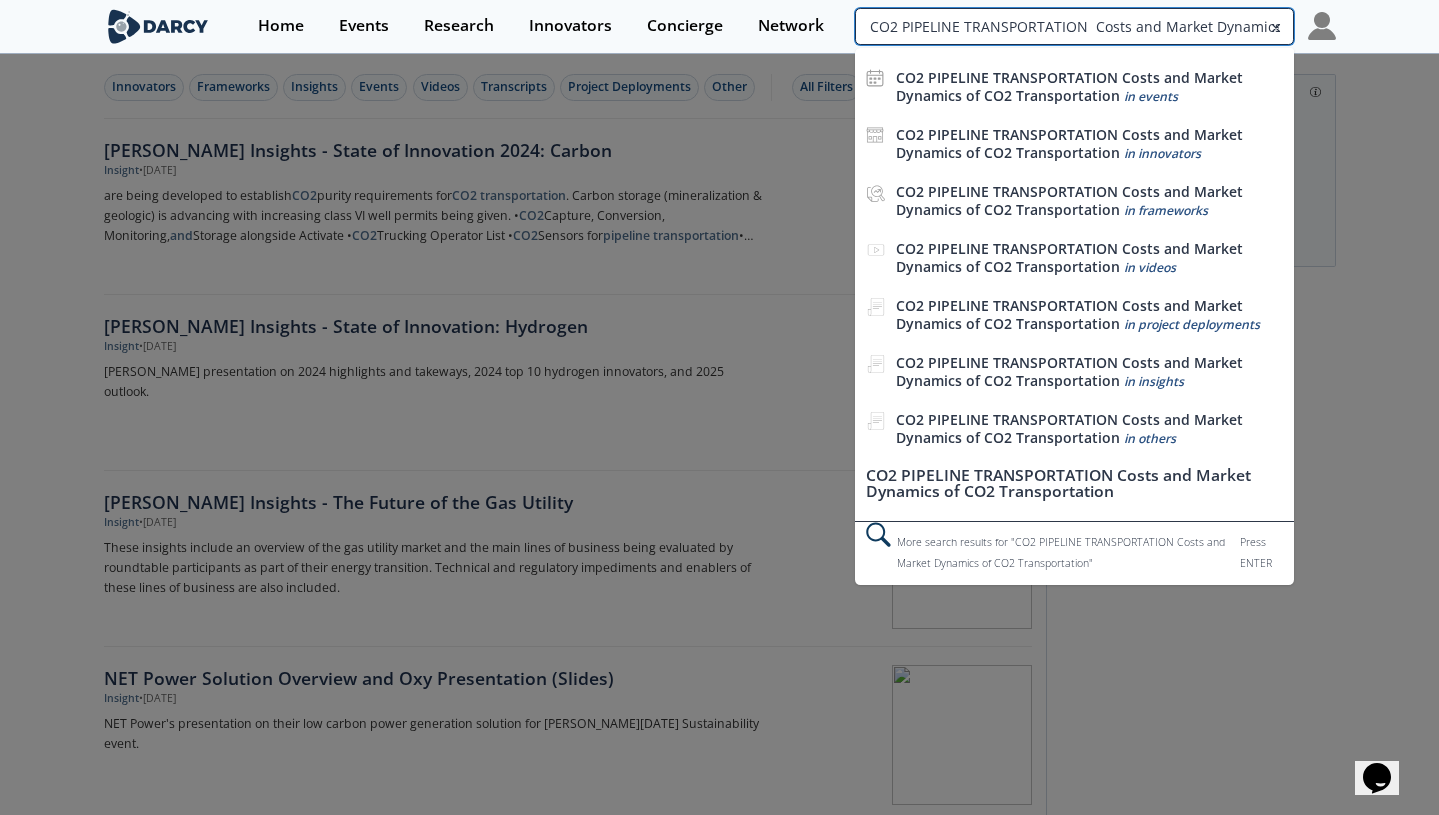 scroll, scrollTop: 0, scrollLeft: 141, axis: horizontal 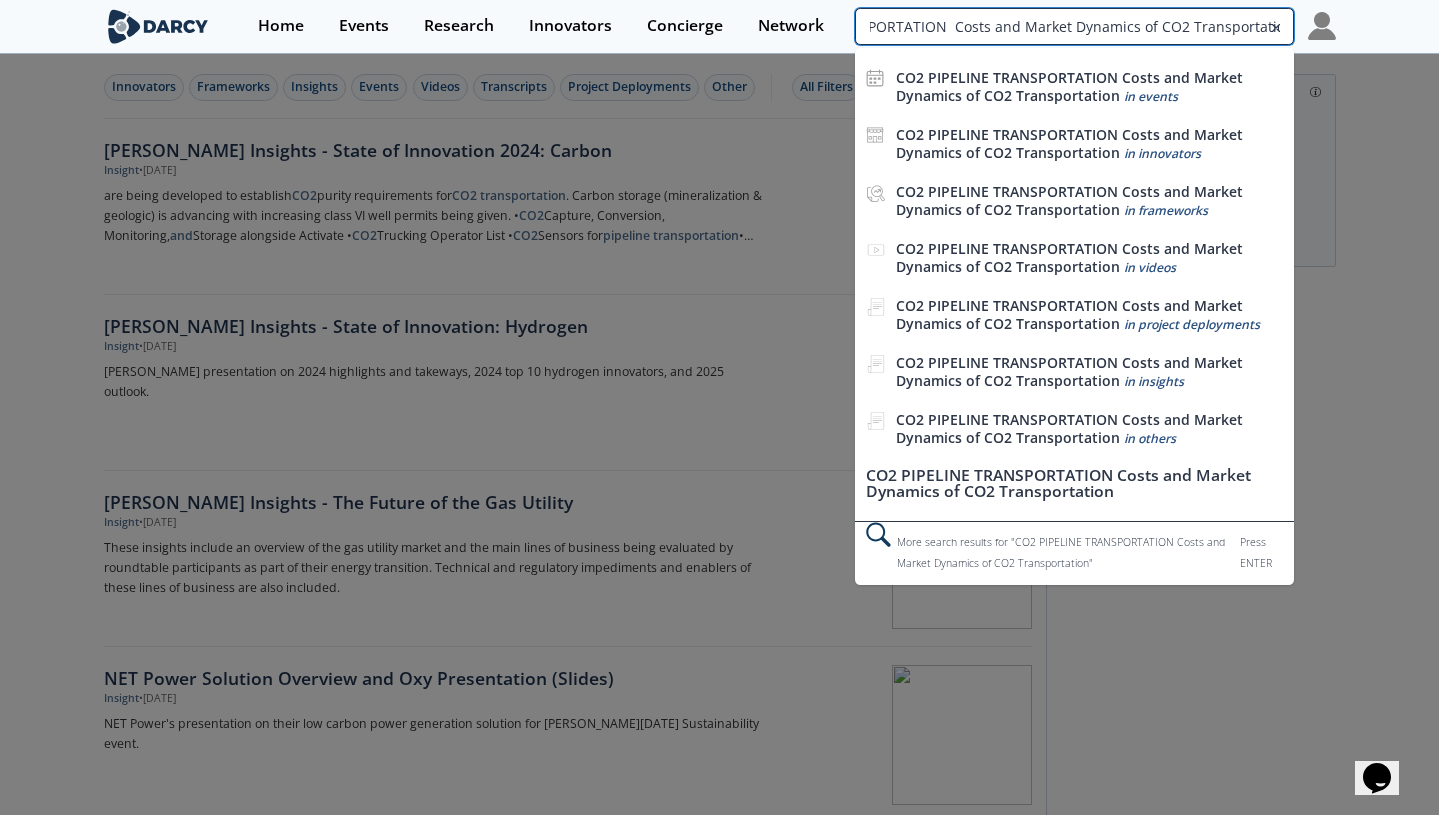 drag, startPoint x: 1091, startPoint y: 26, endPoint x: 1418, endPoint y: 21, distance: 327.03824 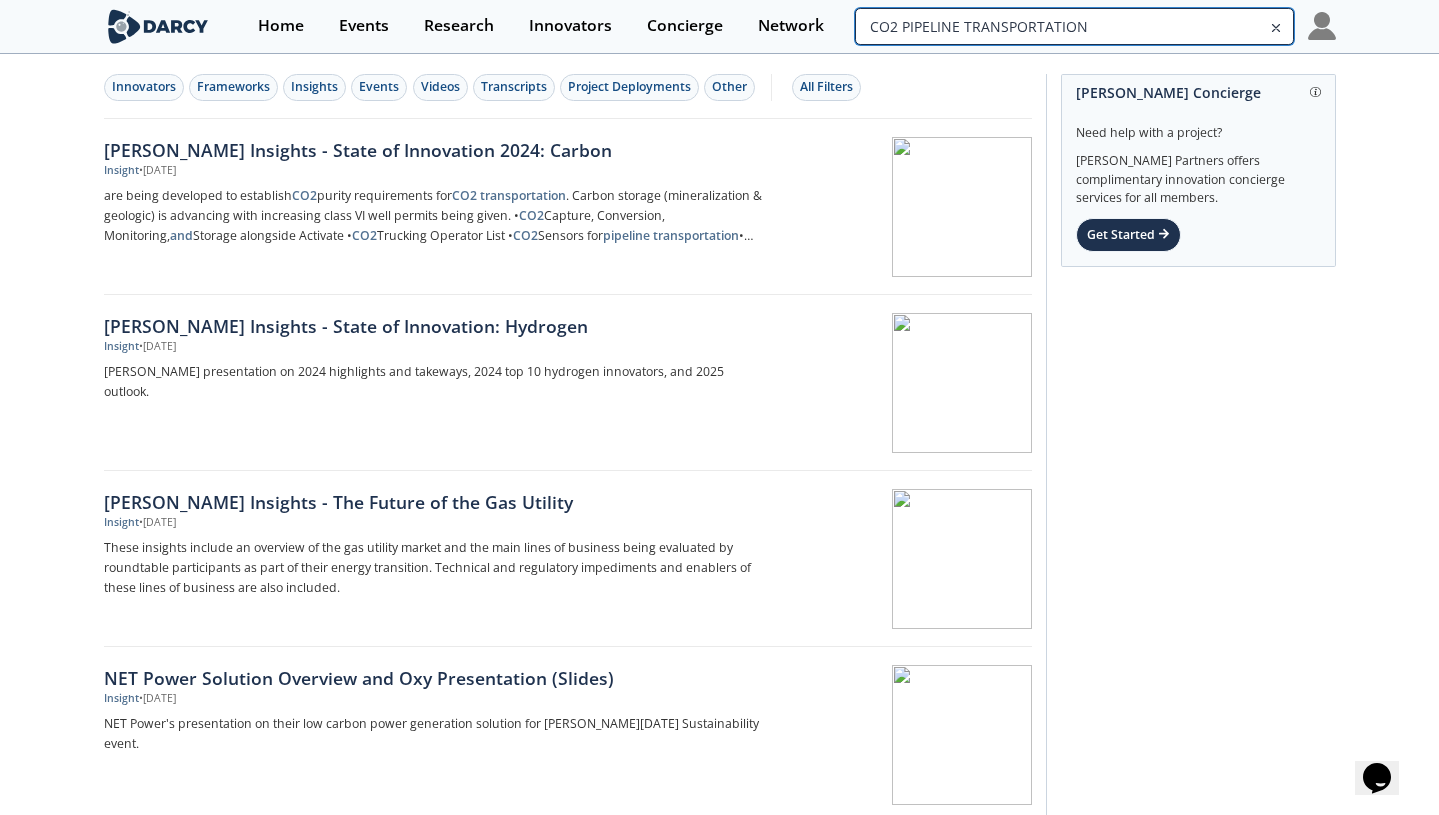 scroll, scrollTop: 0, scrollLeft: 0, axis: both 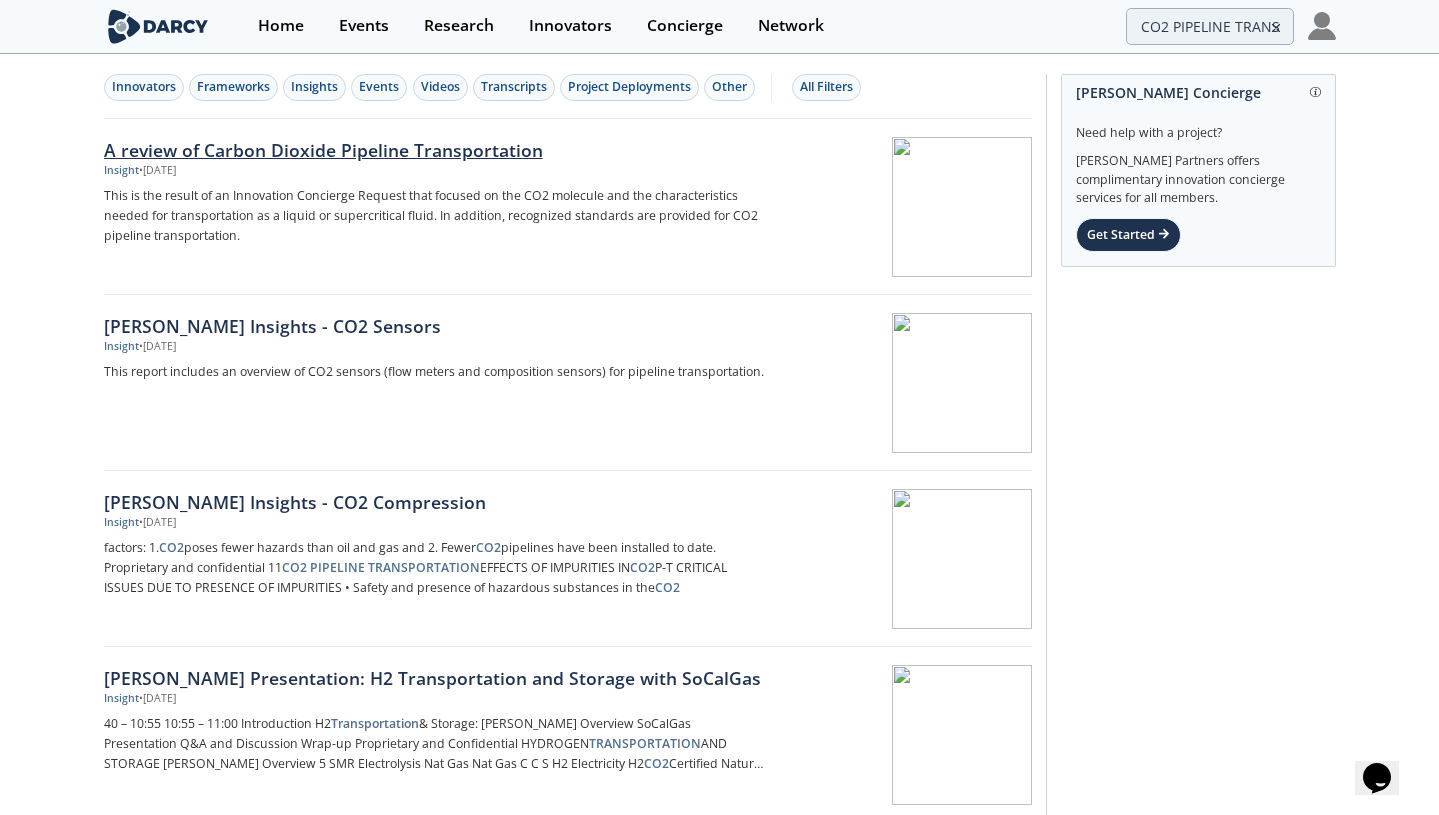 click on "A review of Carbon Dioxide Pipeline Transportation" at bounding box center (435, 150) 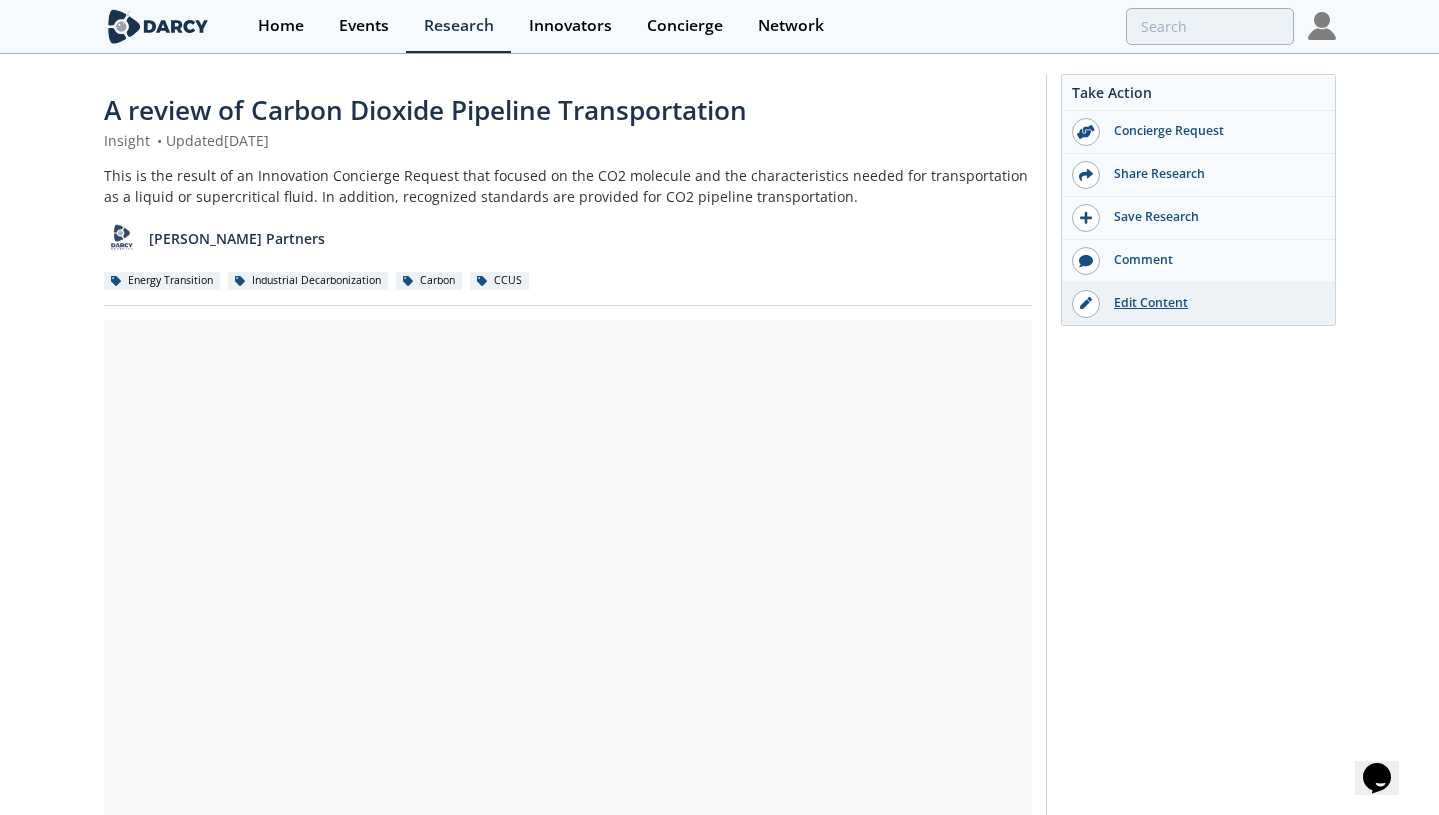 click on "Edit Content" at bounding box center (1212, 303) 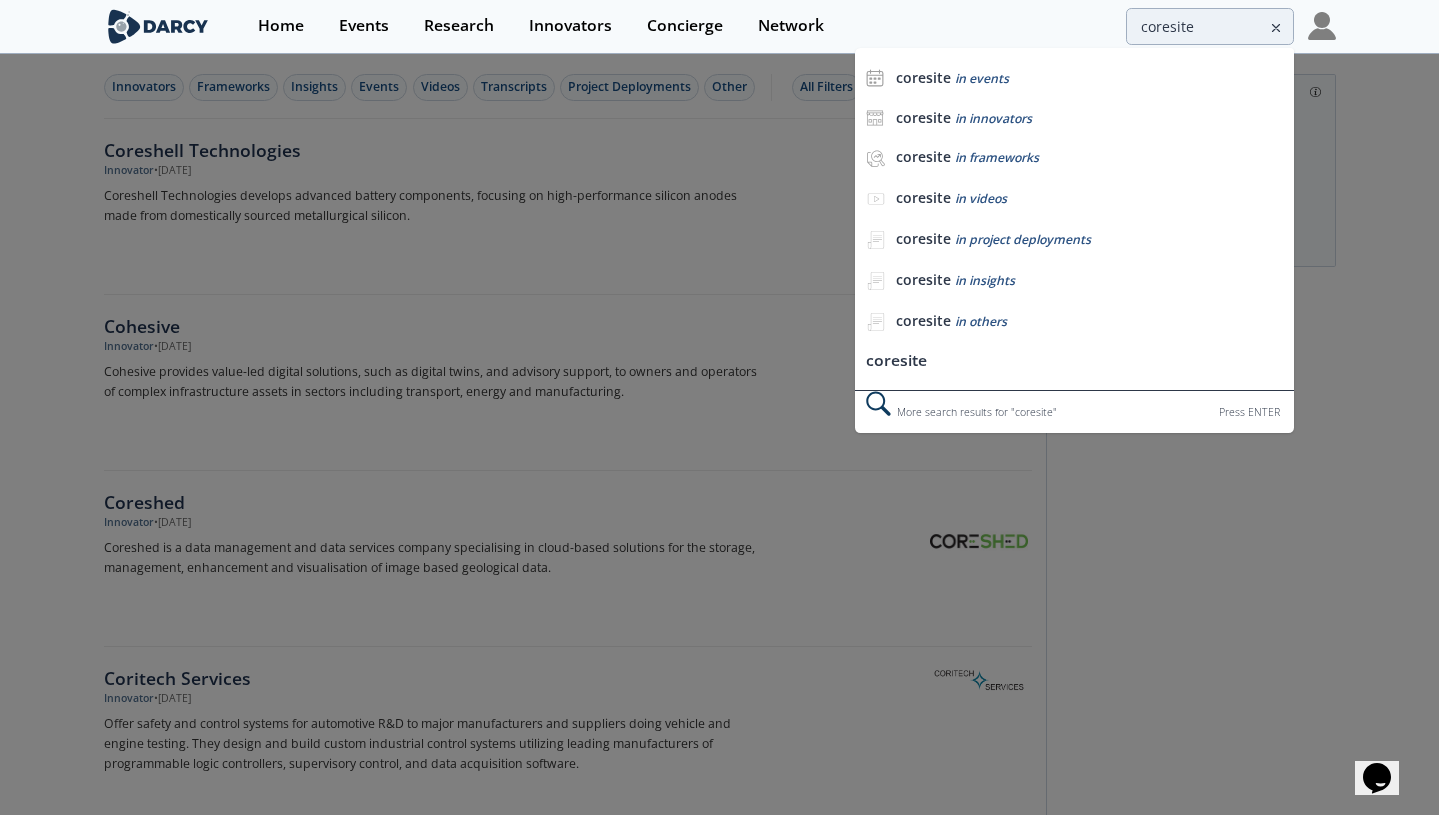 scroll, scrollTop: 0, scrollLeft: 0, axis: both 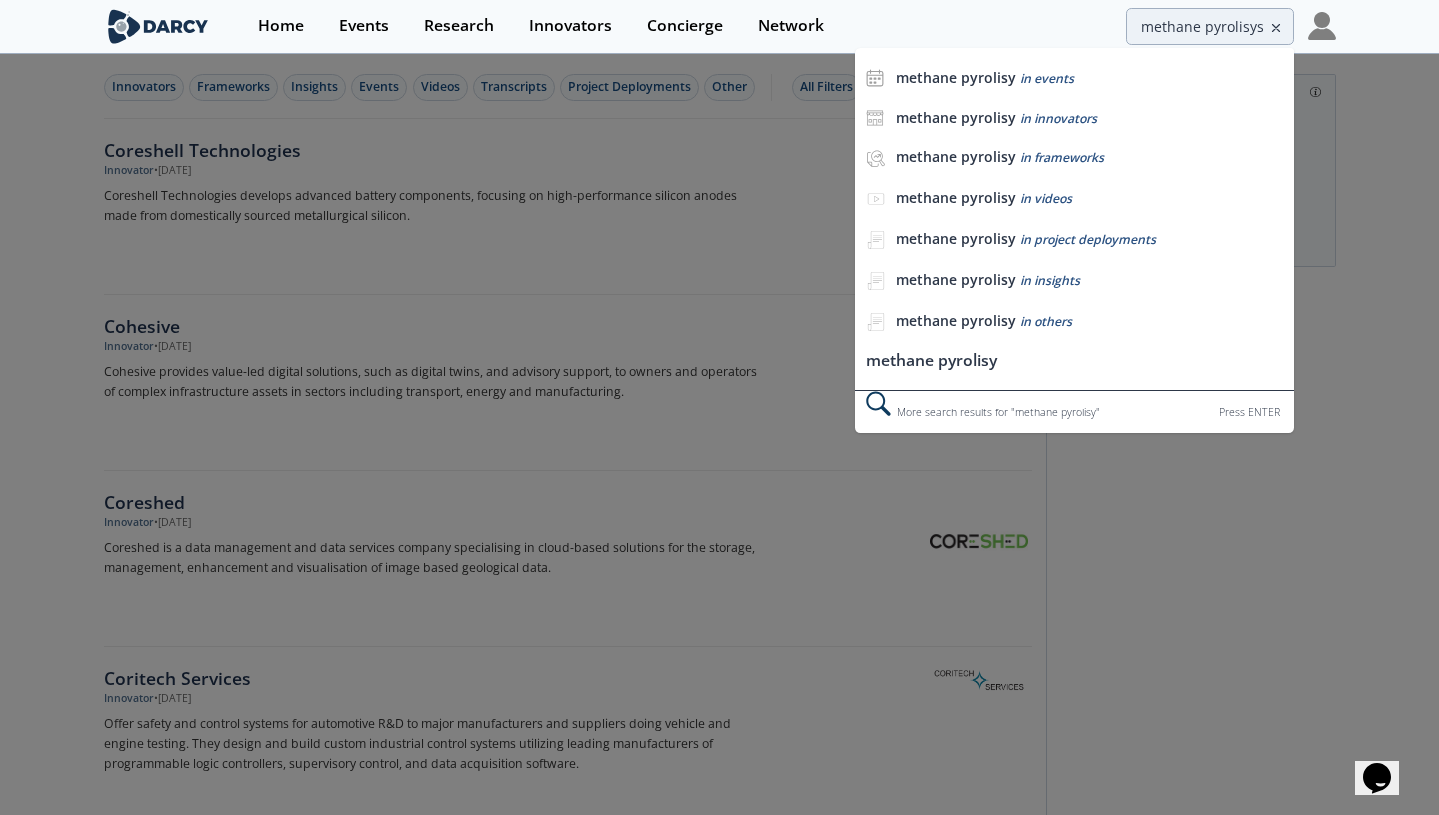 type on "methane pyrolisys" 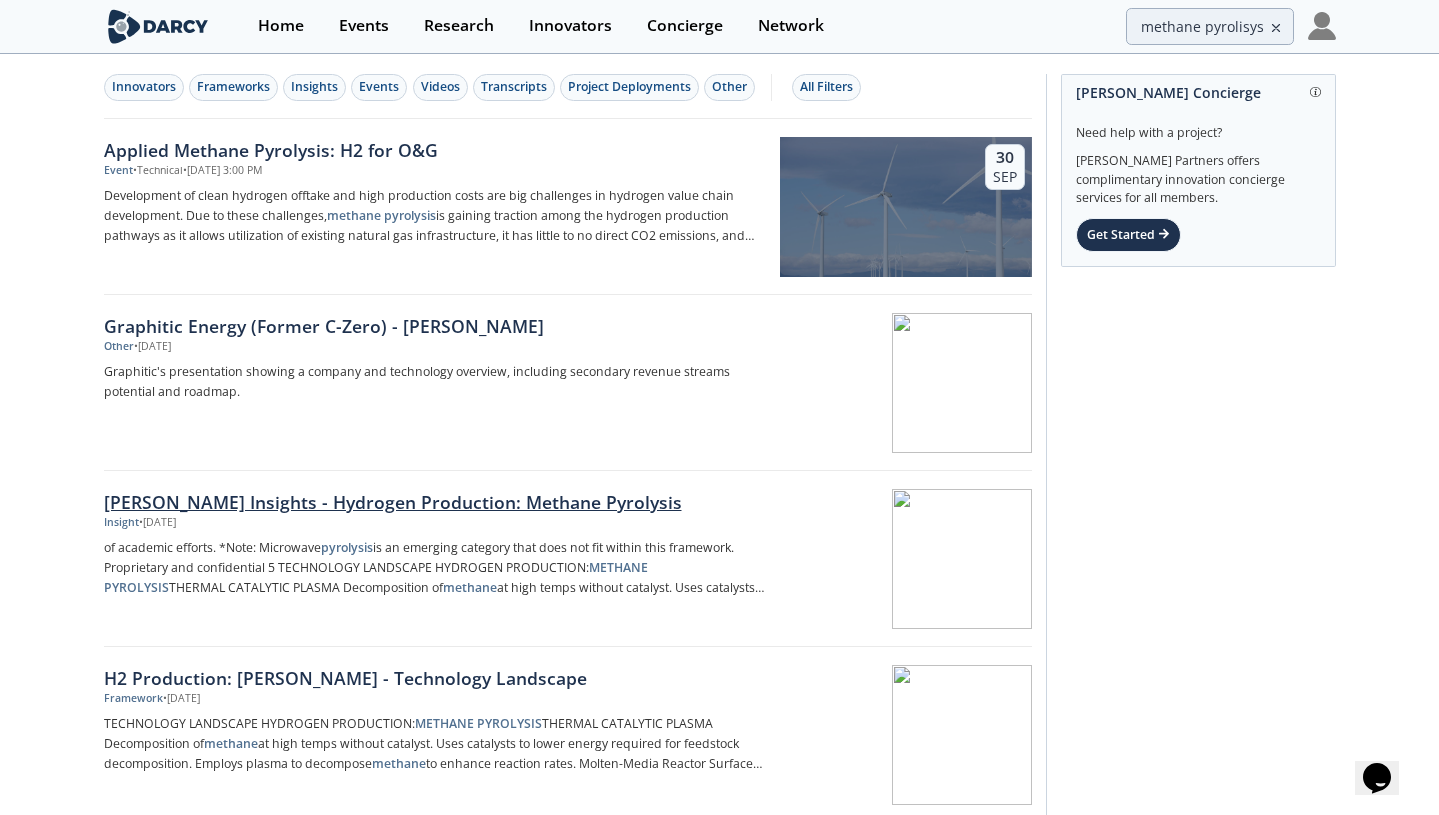 click on "[PERSON_NAME] Insights - Hydrogen Production: Methane Pyrolysis" at bounding box center [435, 502] 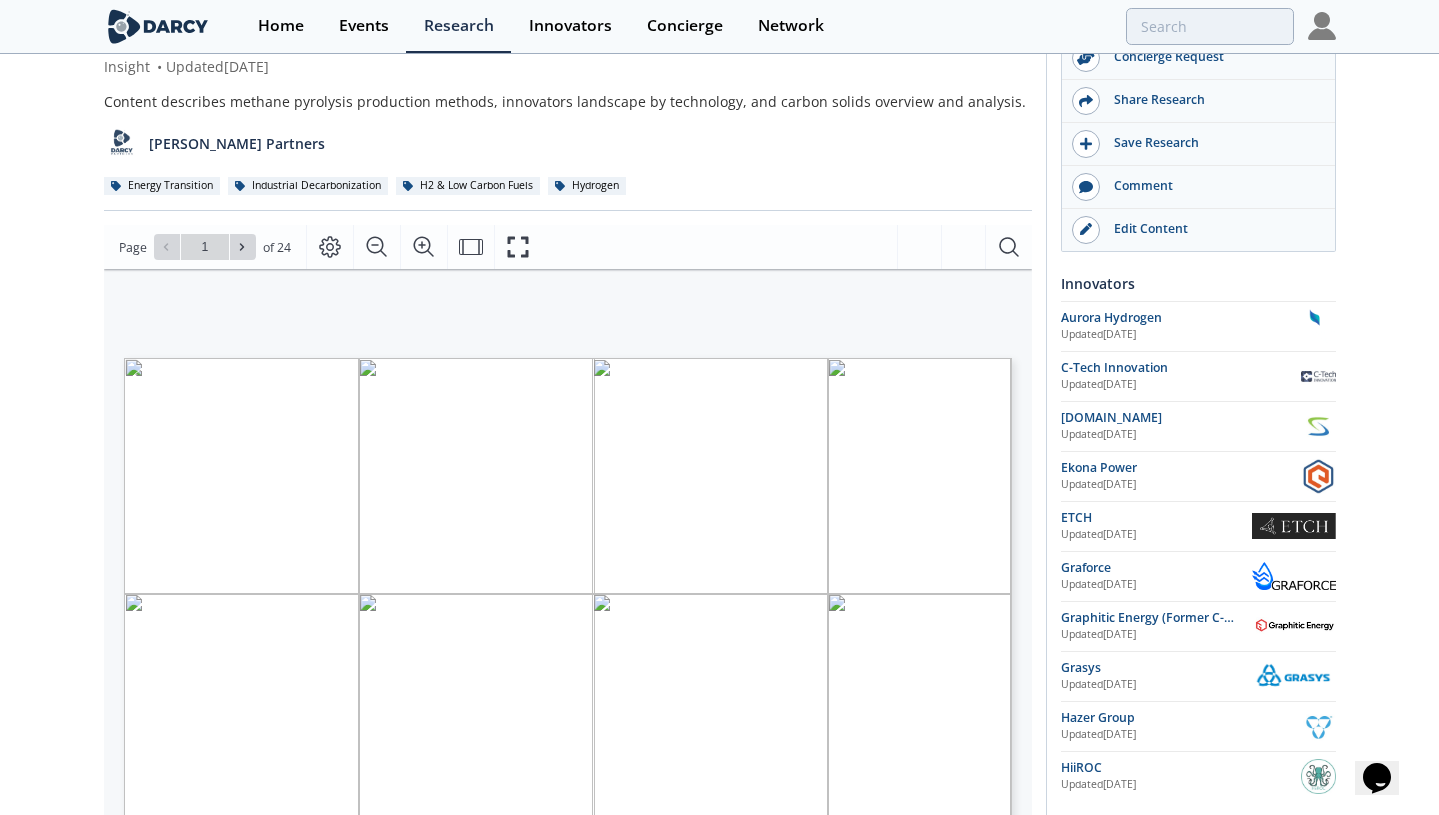 scroll, scrollTop: 165, scrollLeft: 0, axis: vertical 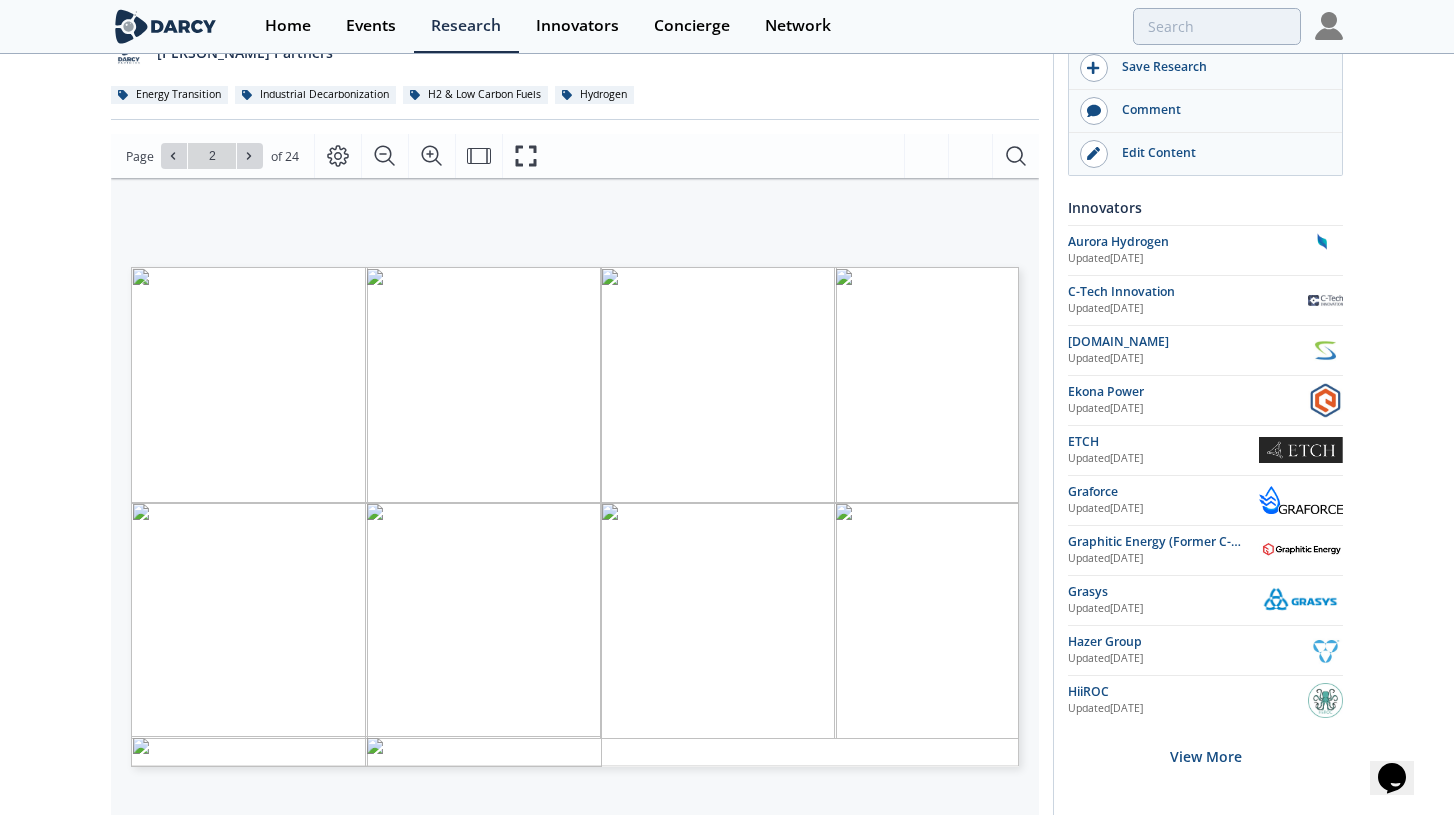 type on "3" 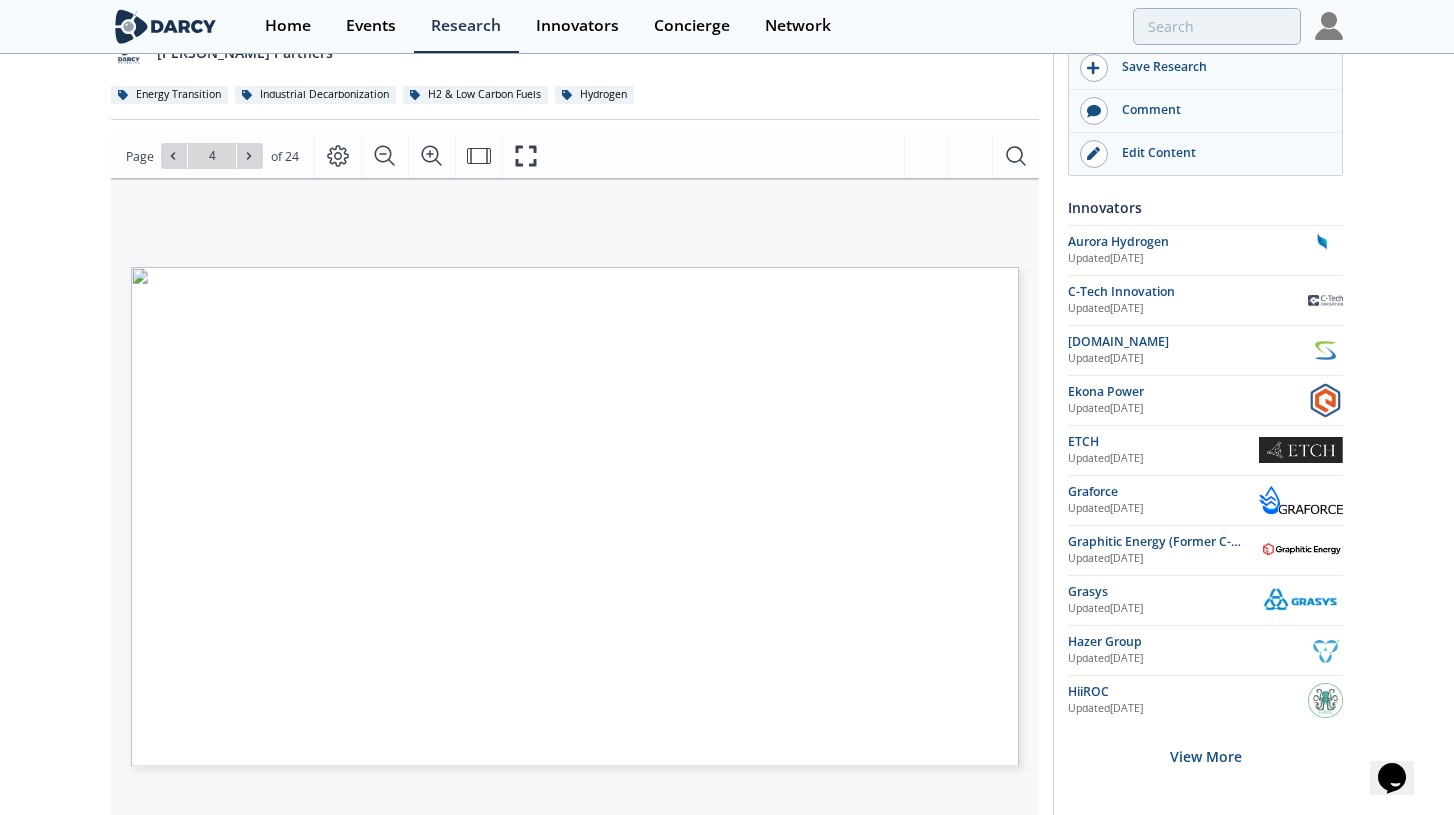 type on "5" 